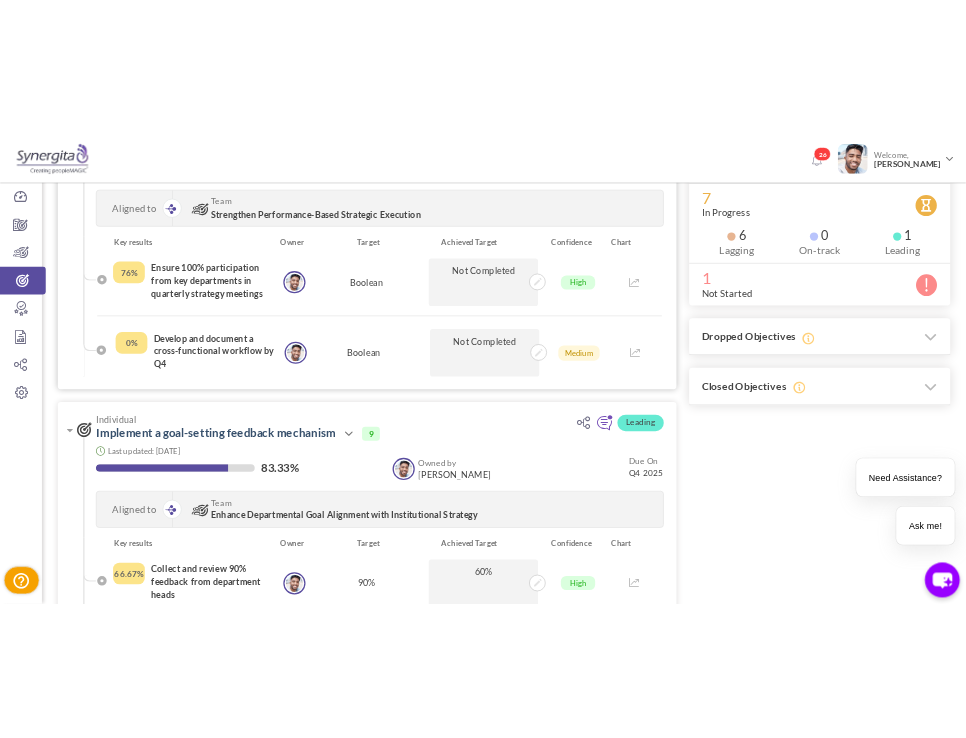scroll, scrollTop: 0, scrollLeft: 0, axis: both 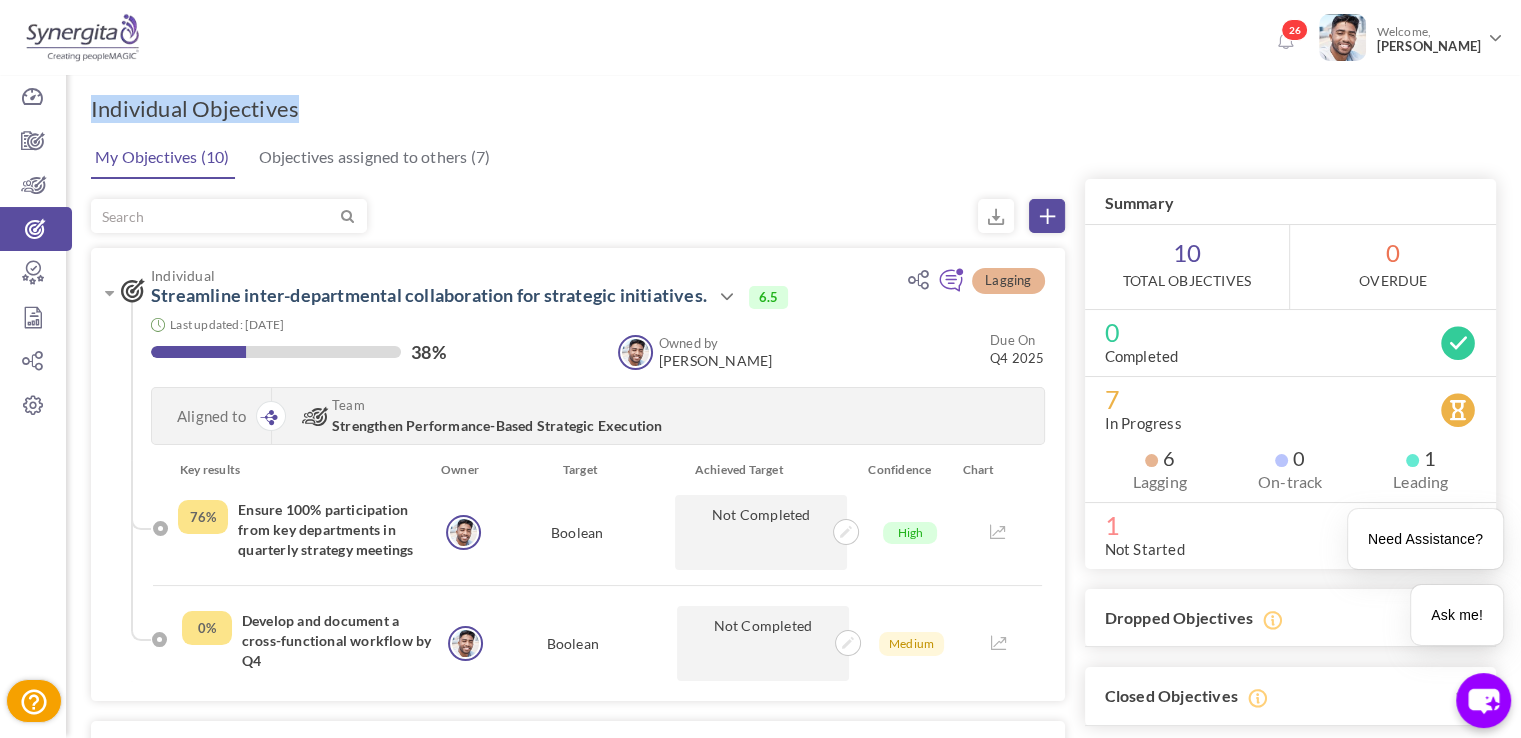 drag, startPoint x: 92, startPoint y: 115, endPoint x: 568, endPoint y: 118, distance: 476.00946 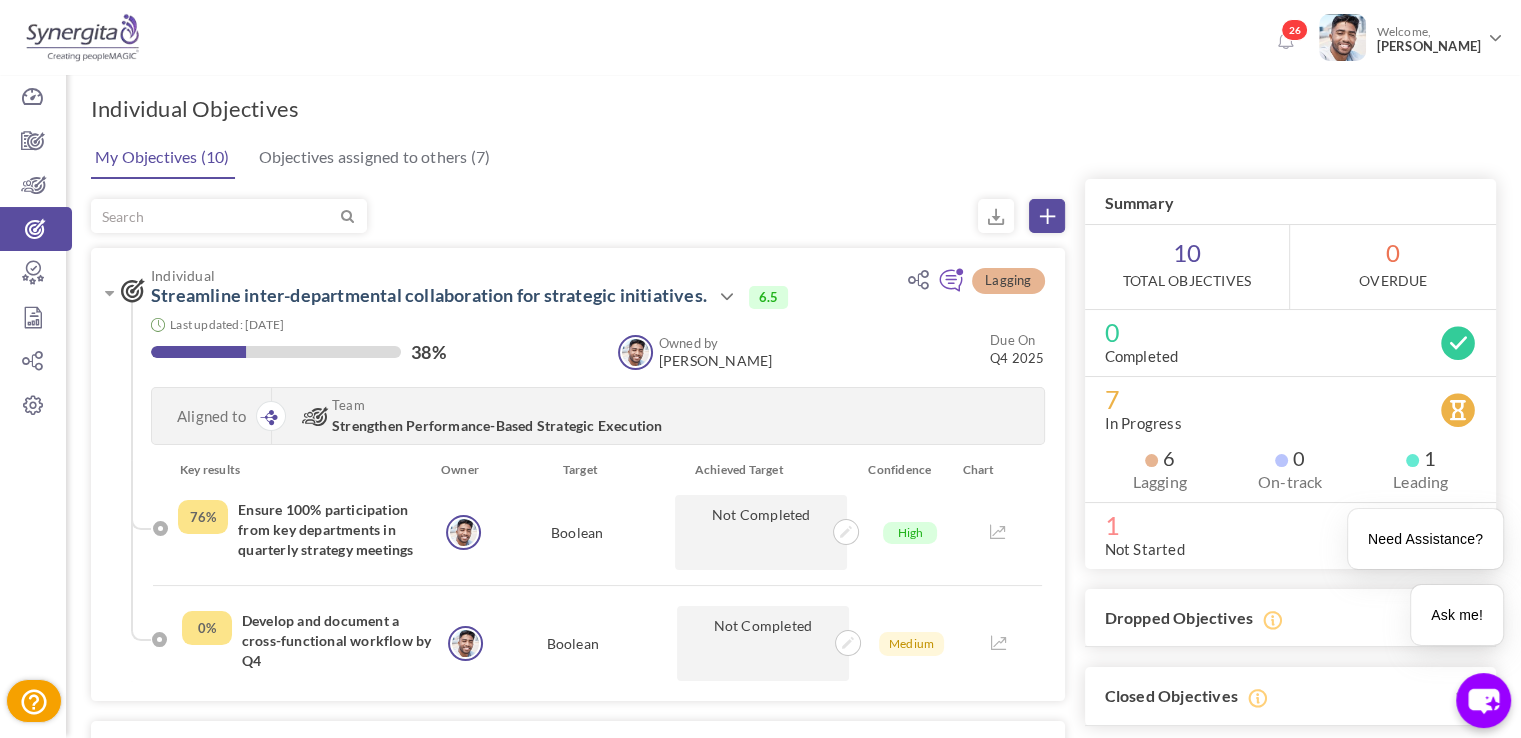 click on "Individual Objectives
×
Upgrade your account
Objective cloning is available only for OKR Growth users.
Upgrade to utilize OKR Cloning
Cancel
Upgrade
×
Upgrade your account
Objective cloning is available only for OKR Growth users.
Please contact the admin
Cancel
Ok
My Objectives (10)
Objectives assigned to others (7)" at bounding box center (793, 2667) 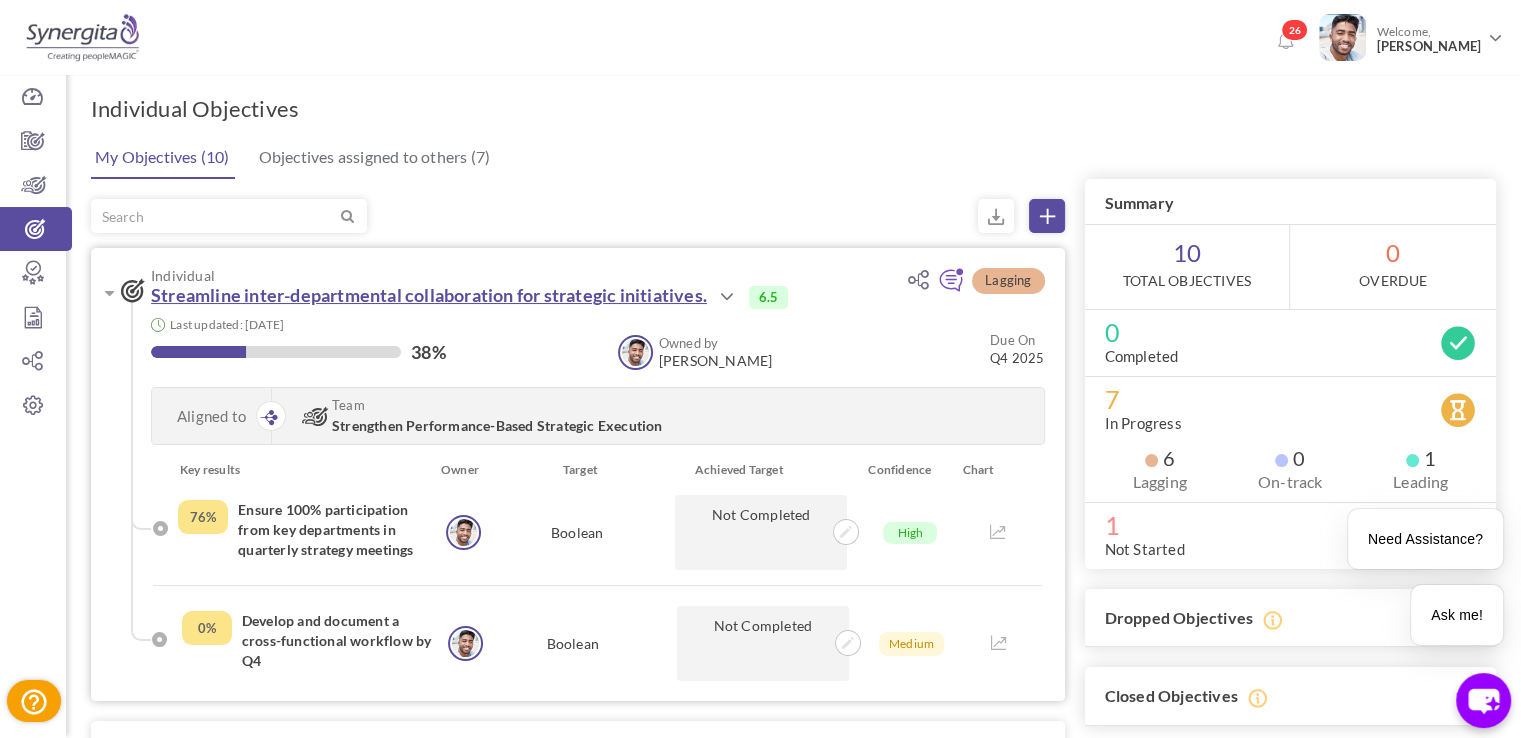 drag, startPoint x: 145, startPoint y: 298, endPoint x: 712, endPoint y: 295, distance: 567.00793 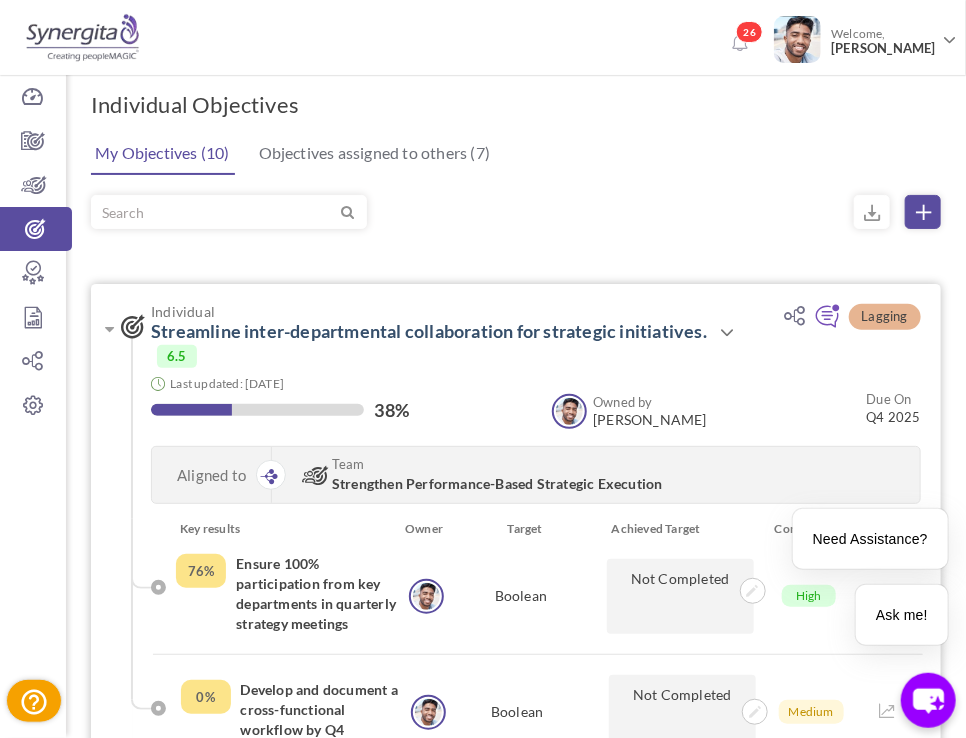 click on "Ensure 100% participation from key departments in quarterly strategy meetings" at bounding box center (319, 594) 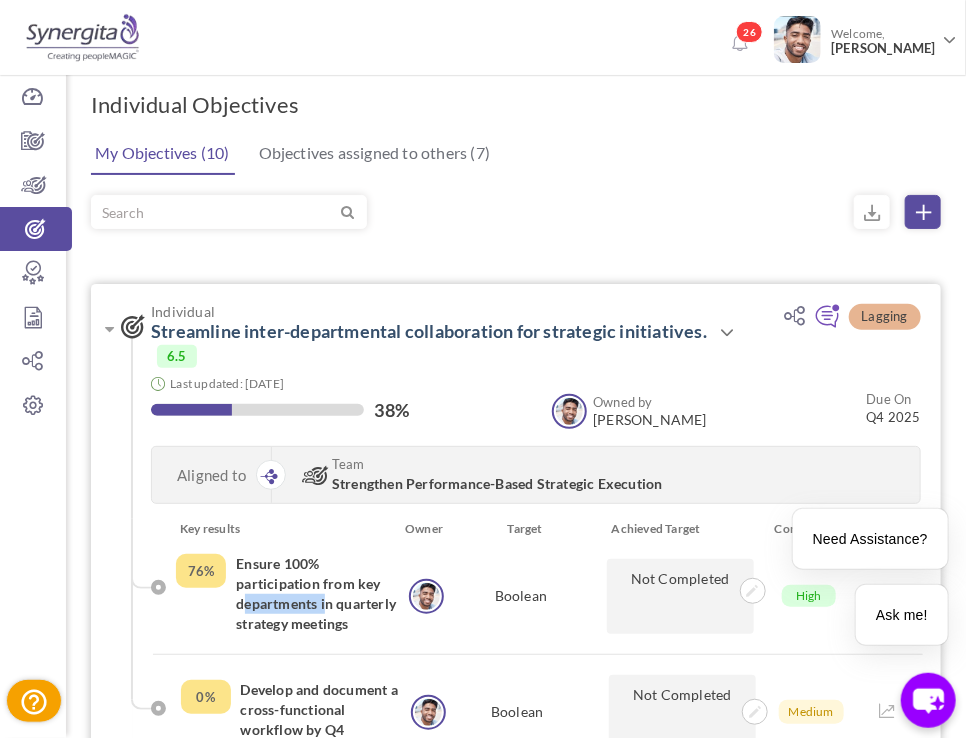 click on "Ensure 100% participation from key departments in quarterly strategy meetings" at bounding box center (319, 594) 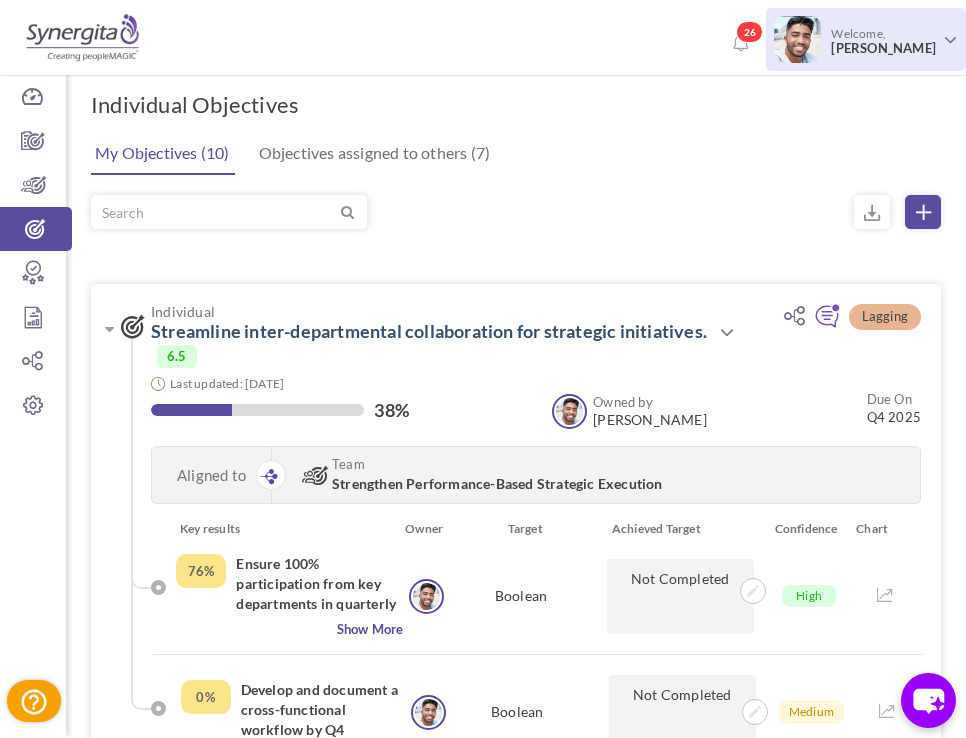 scroll, scrollTop: 0, scrollLeft: 0, axis: both 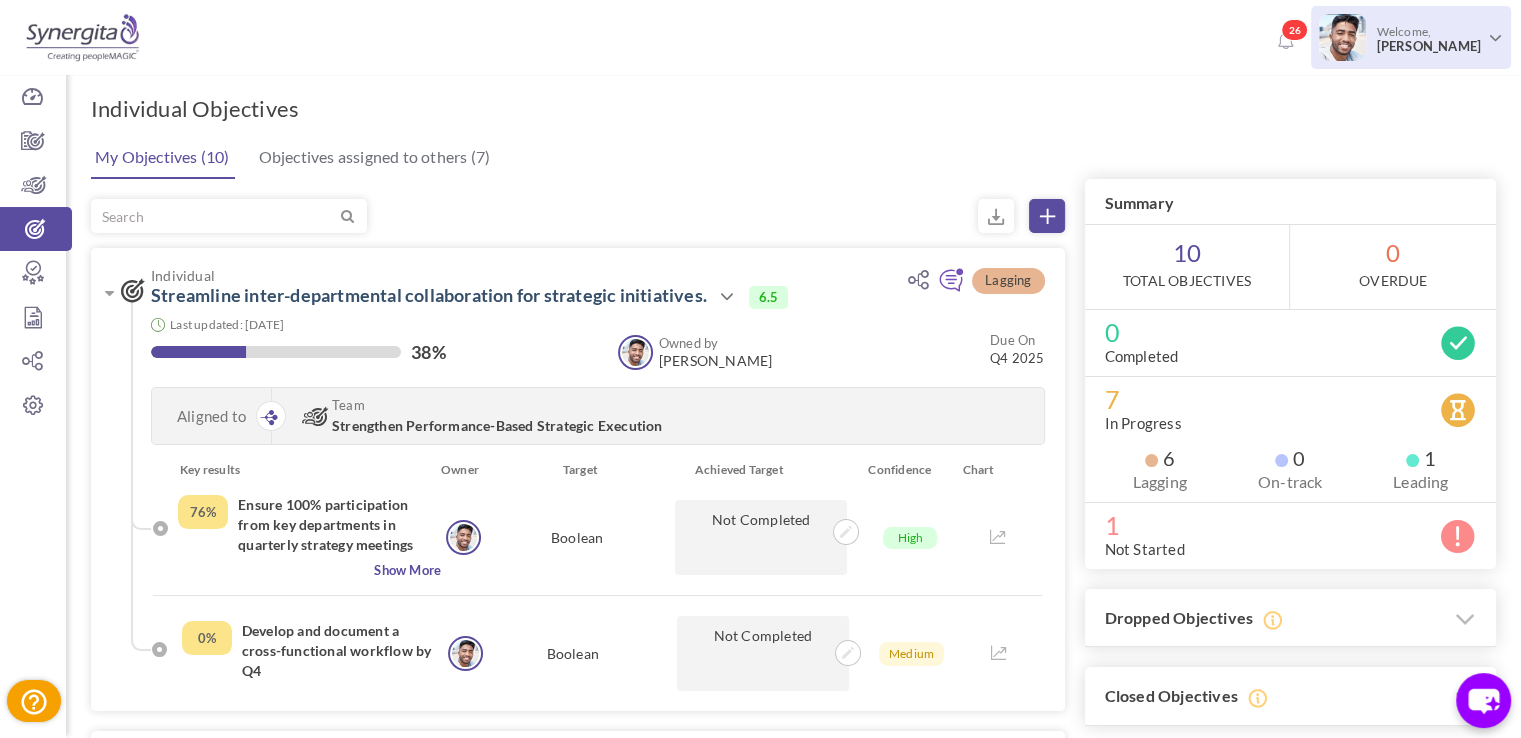 click on "Welcome,
[PERSON_NAME]" at bounding box center [1411, 35] 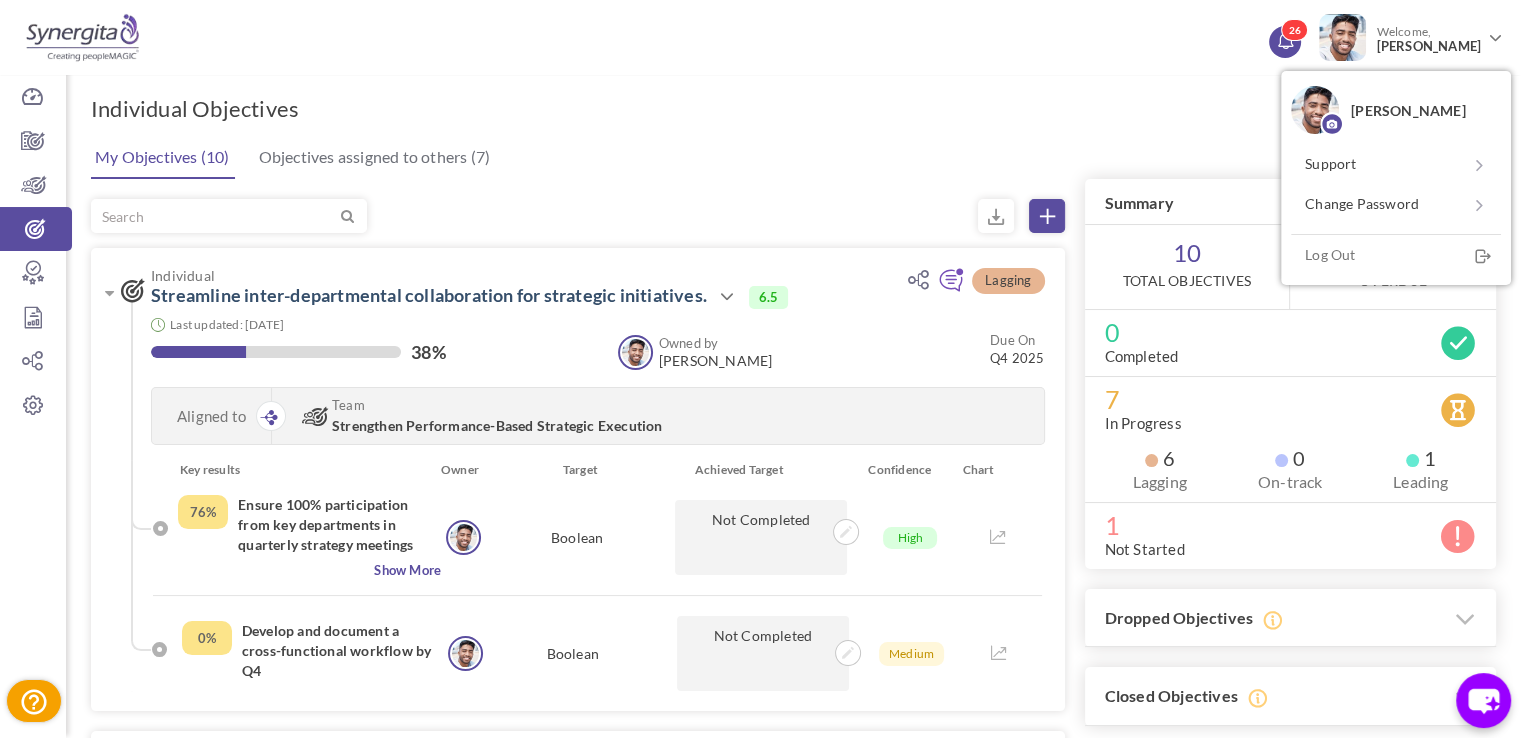 click on "26" at bounding box center [1285, 42] 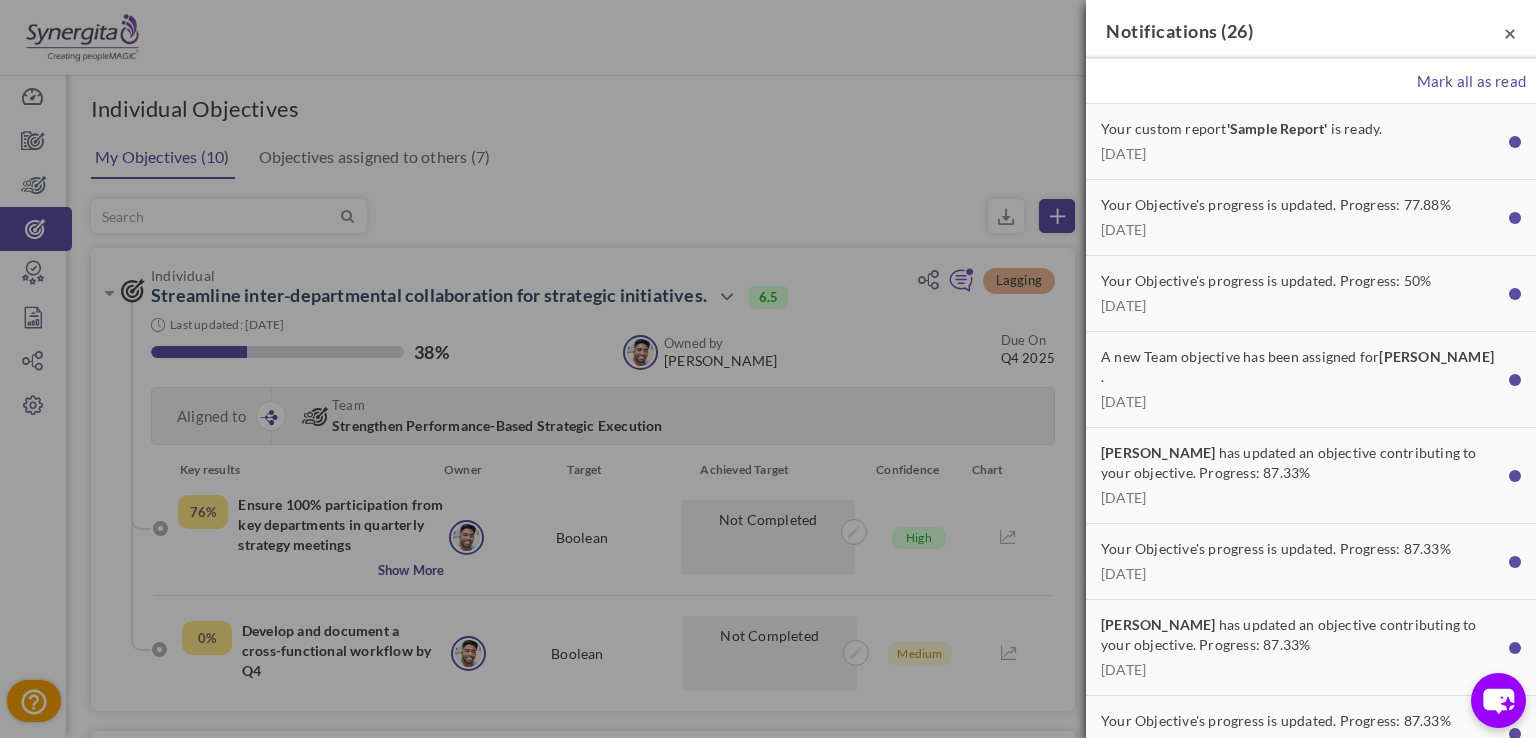 click on "×" at bounding box center [1510, 32] 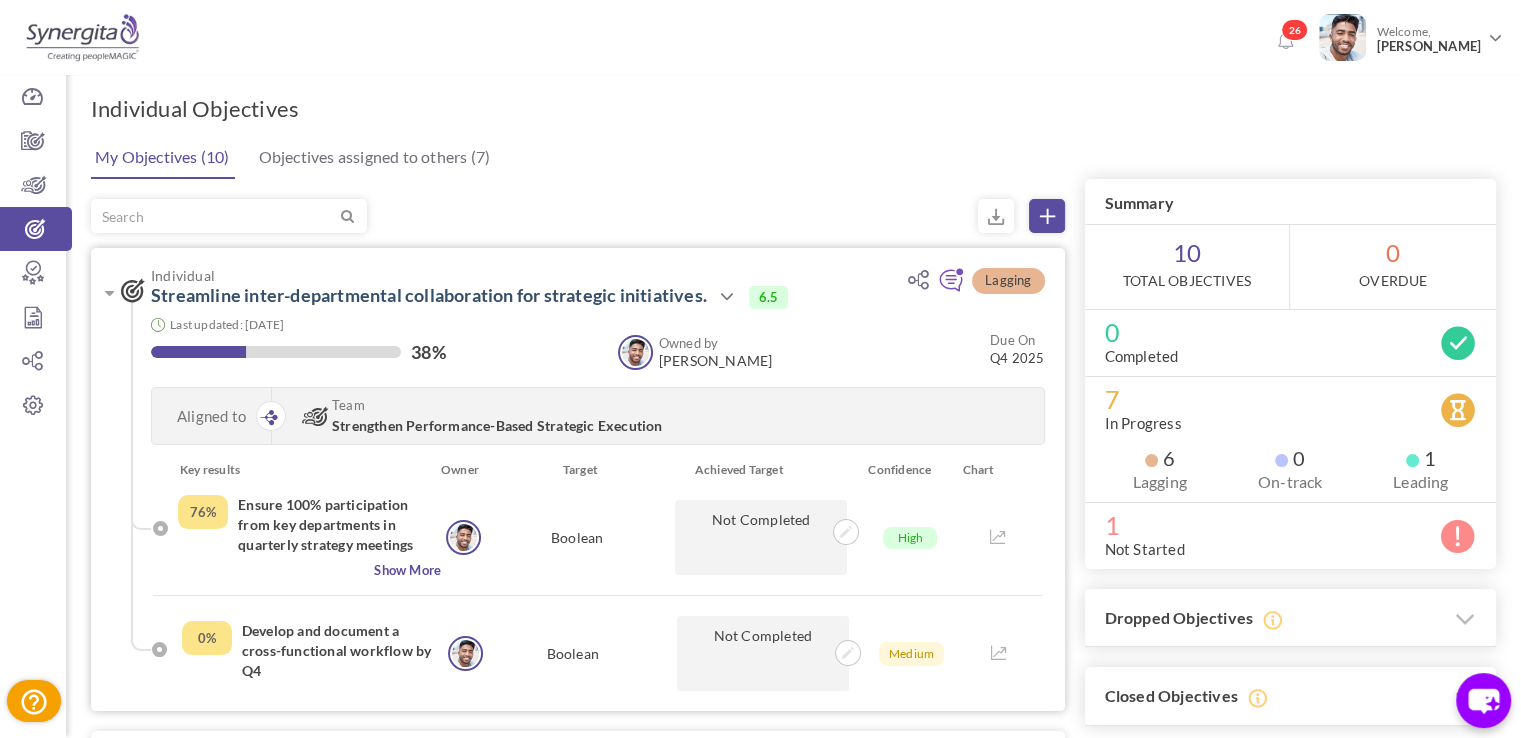 click on "Ensure 100% participation from key departments in quarterly strategy meetings" at bounding box center [339, 525] 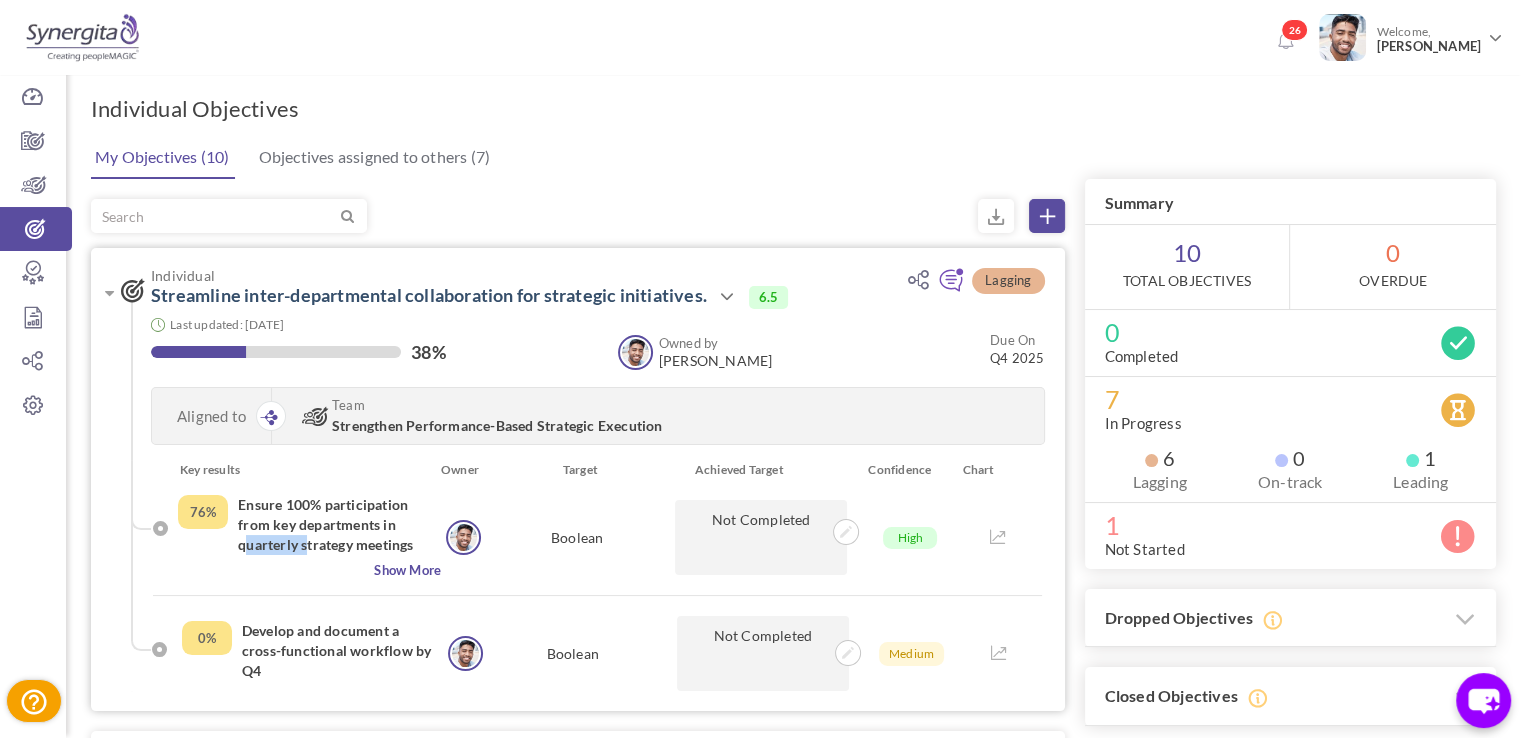 click on "Ensure 100% participation from key departments in quarterly strategy meetings" at bounding box center (339, 525) 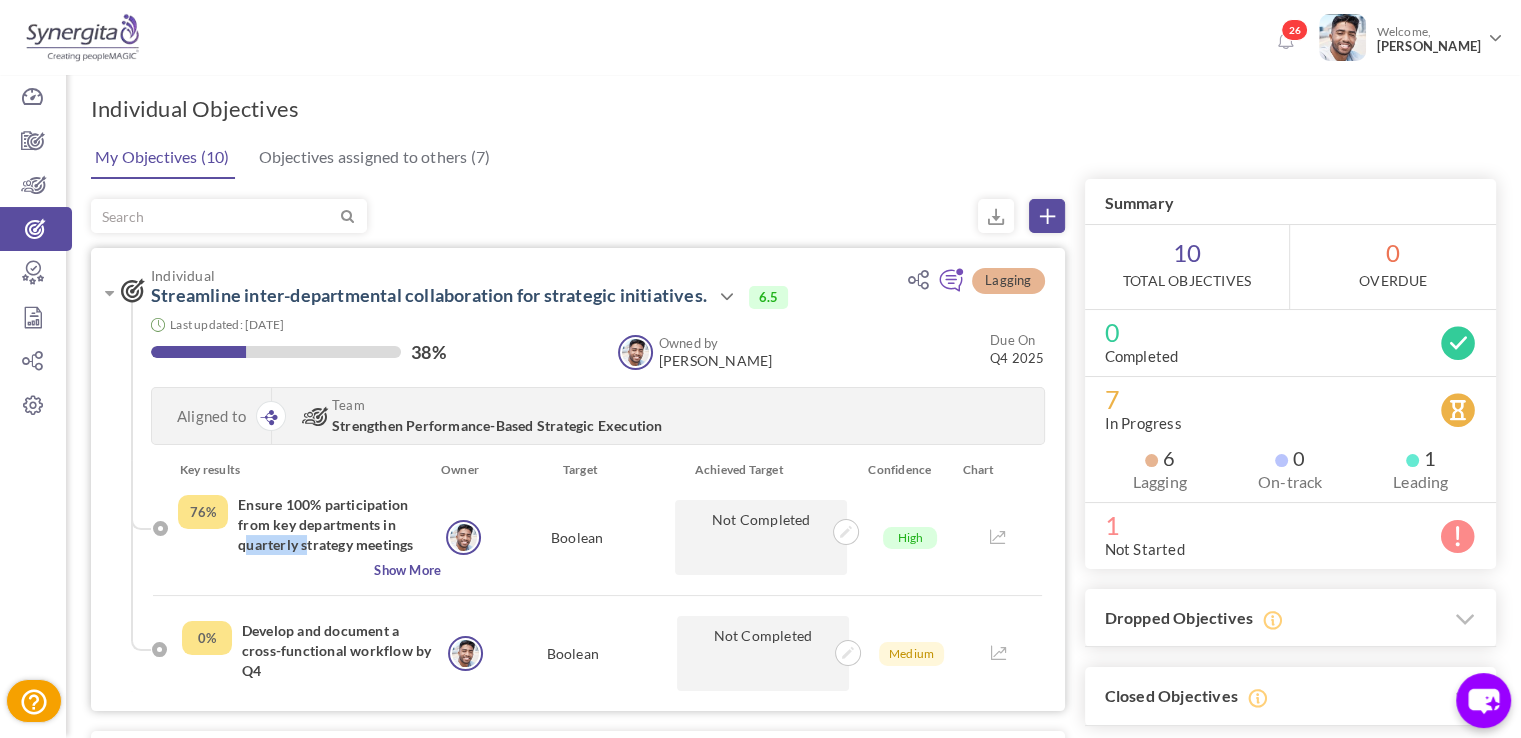 click on "Ensure 100% participation from key departments in quarterly strategy meetings" at bounding box center [339, 525] 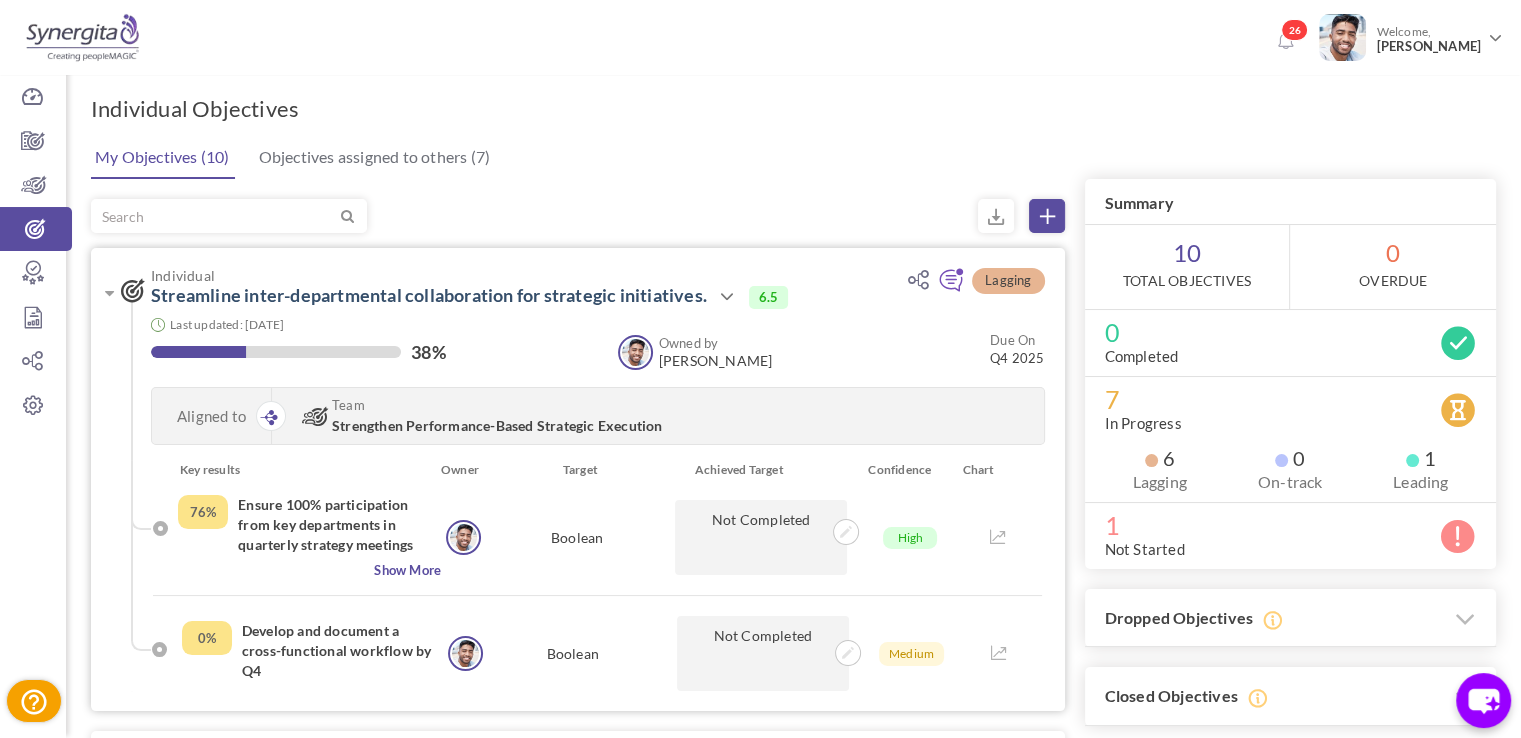click on "Ensure 100% participation from key departments in quarterly strategy meetings" at bounding box center [339, 525] 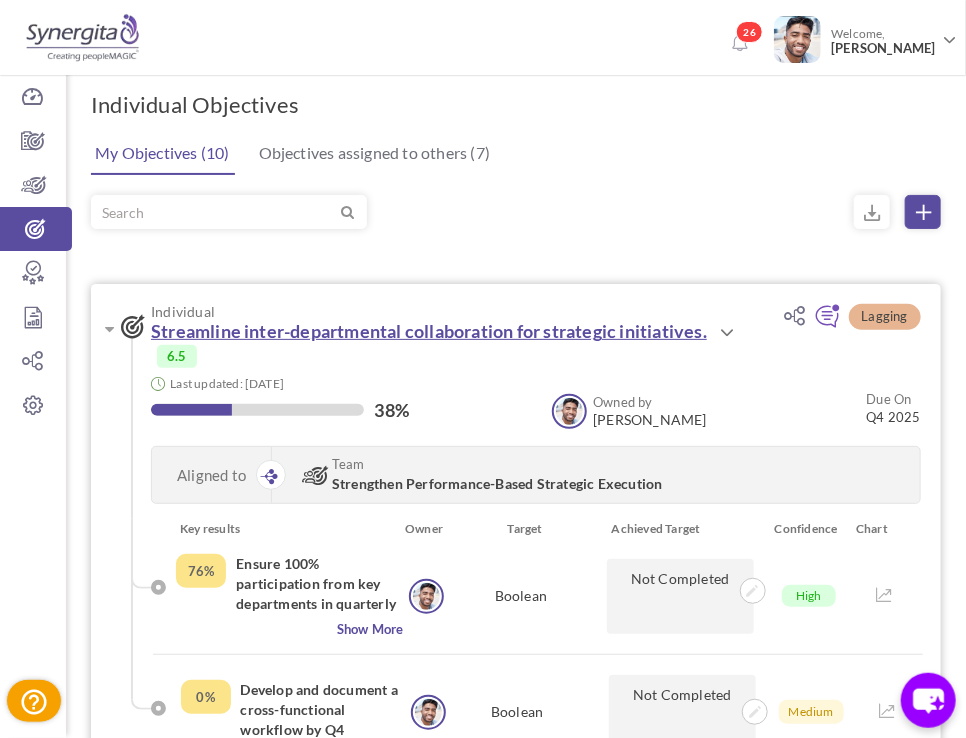 click on "Streamline inter-departmental collaboration for strategic initiatives." at bounding box center [429, 331] 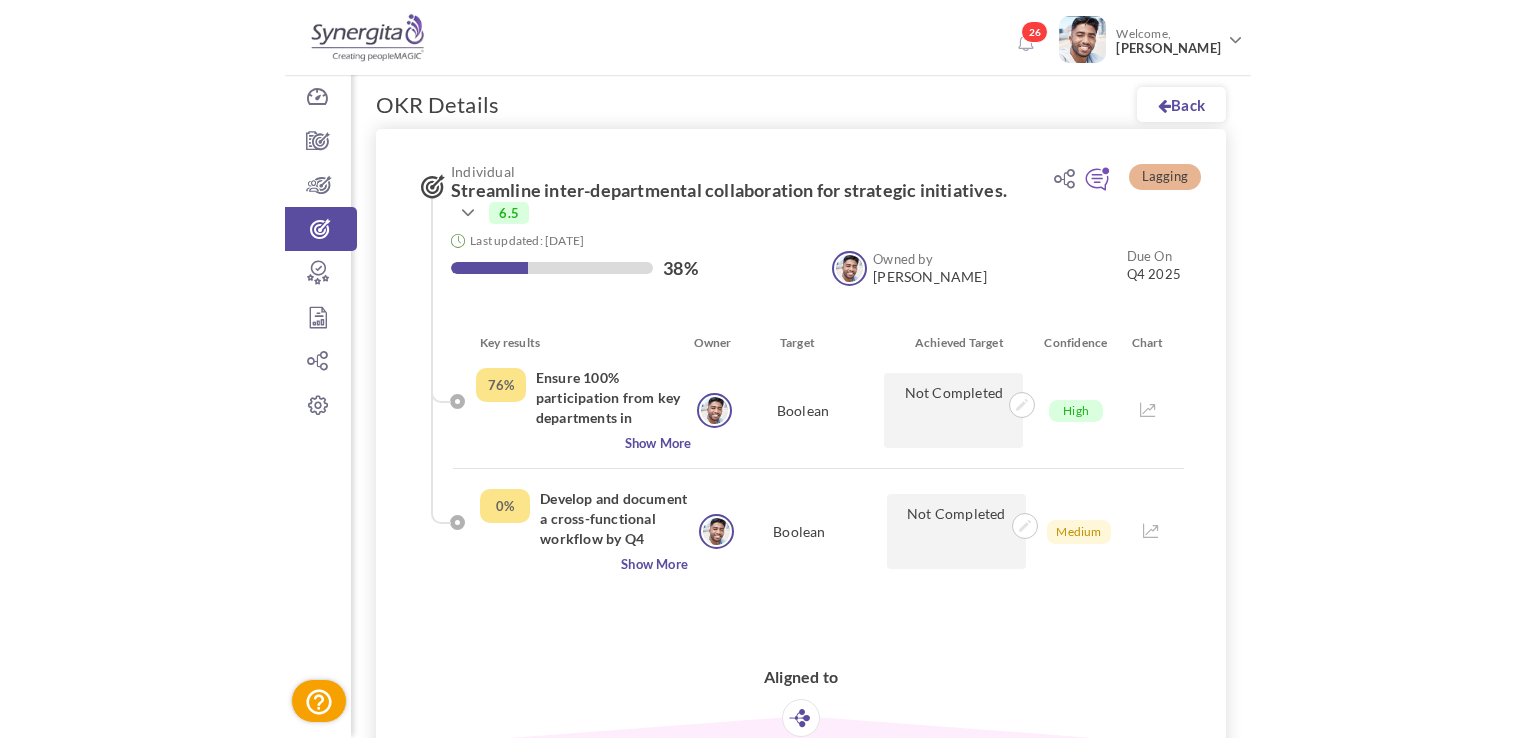 scroll, scrollTop: 0, scrollLeft: 0, axis: both 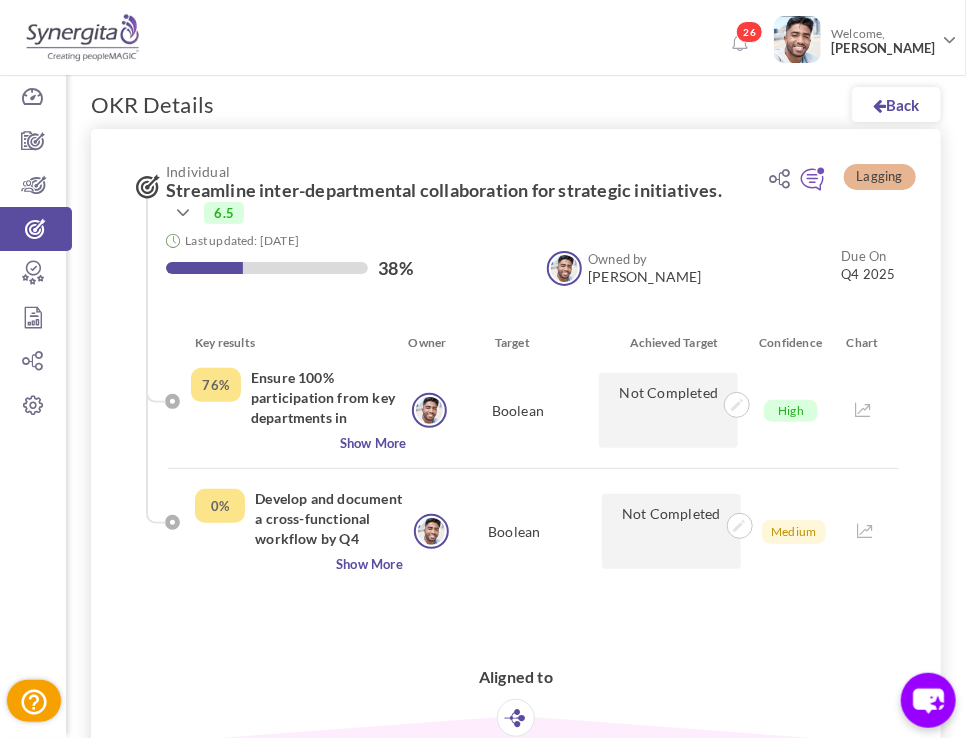 drag, startPoint x: 246, startPoint y: 203, endPoint x: 161, endPoint y: 182, distance: 87.555695 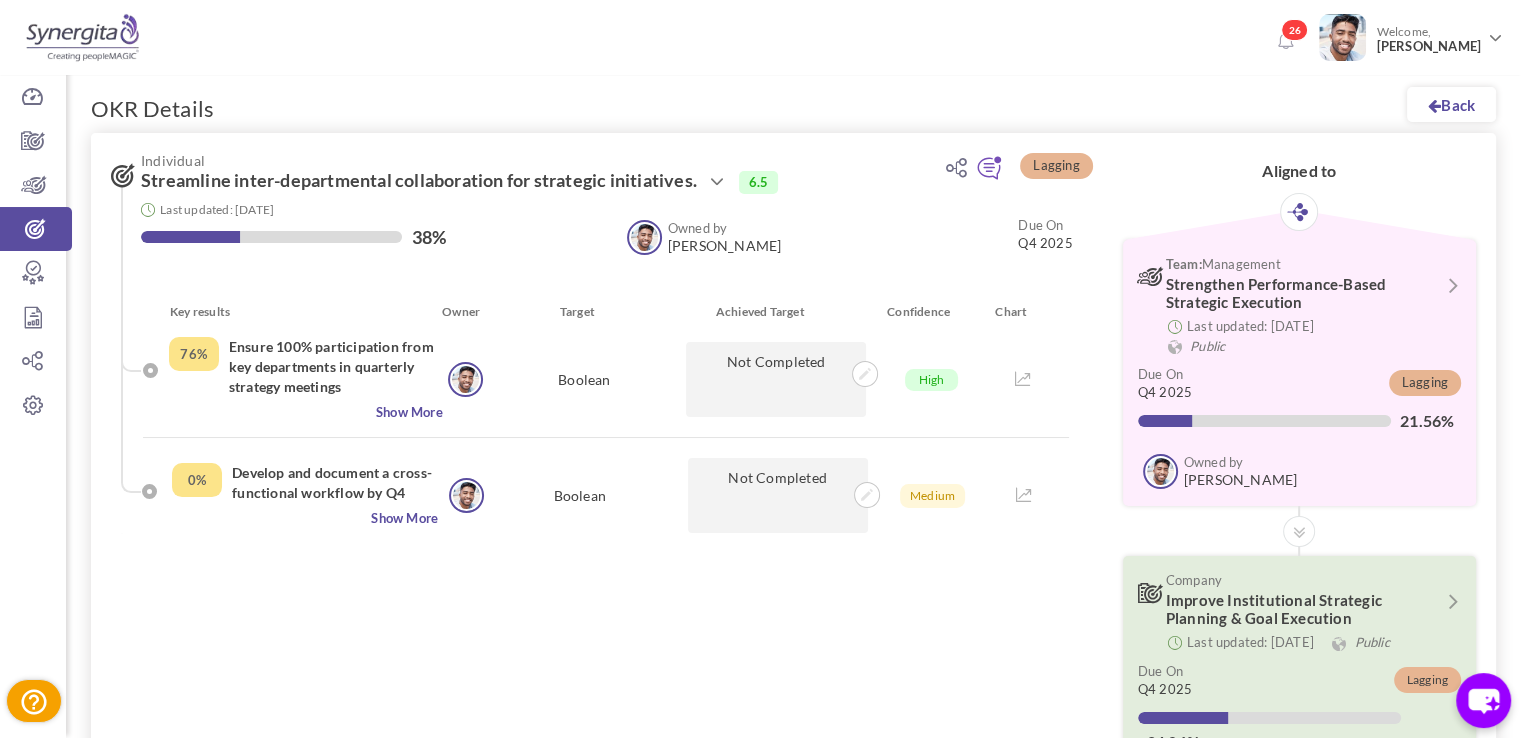 click on "Lagging
Individual
Streamline inter-departmental collaboration for strategic initiatives.
Action
Edit Clone" at bounding box center (793, 463) 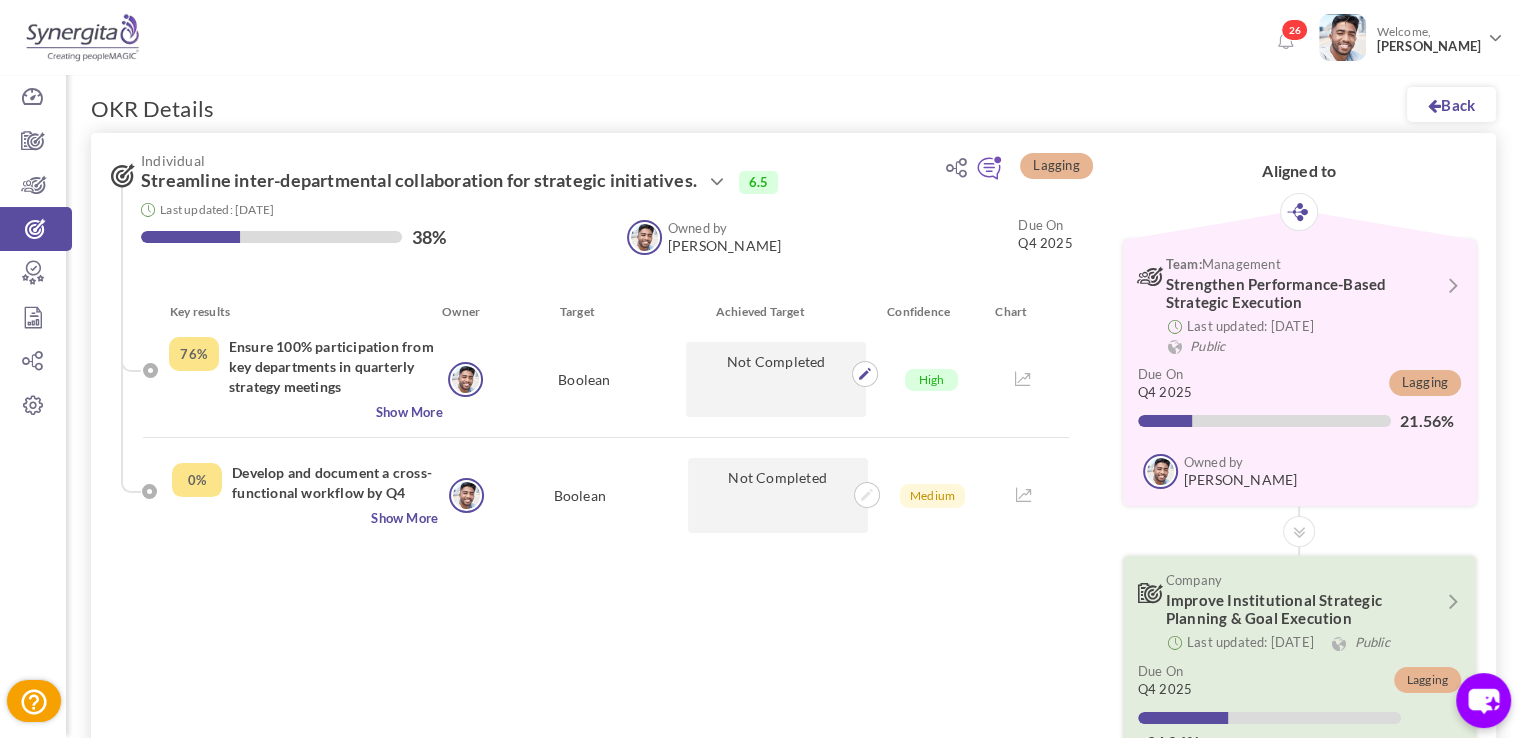 click on "Not Completed" at bounding box center (776, 379) 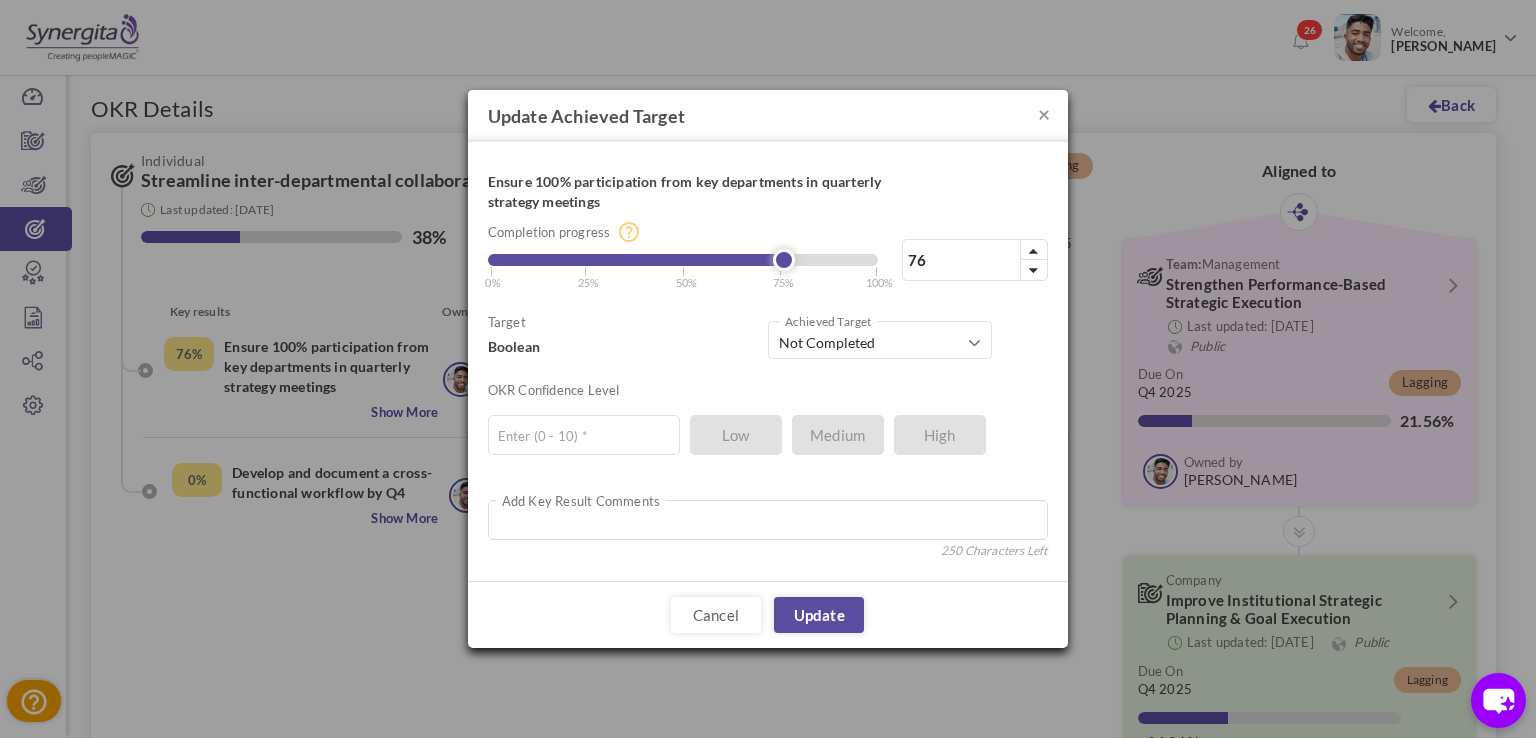 drag, startPoint x: 991, startPoint y: 157, endPoint x: 1056, endPoint y: 112, distance: 79.05694 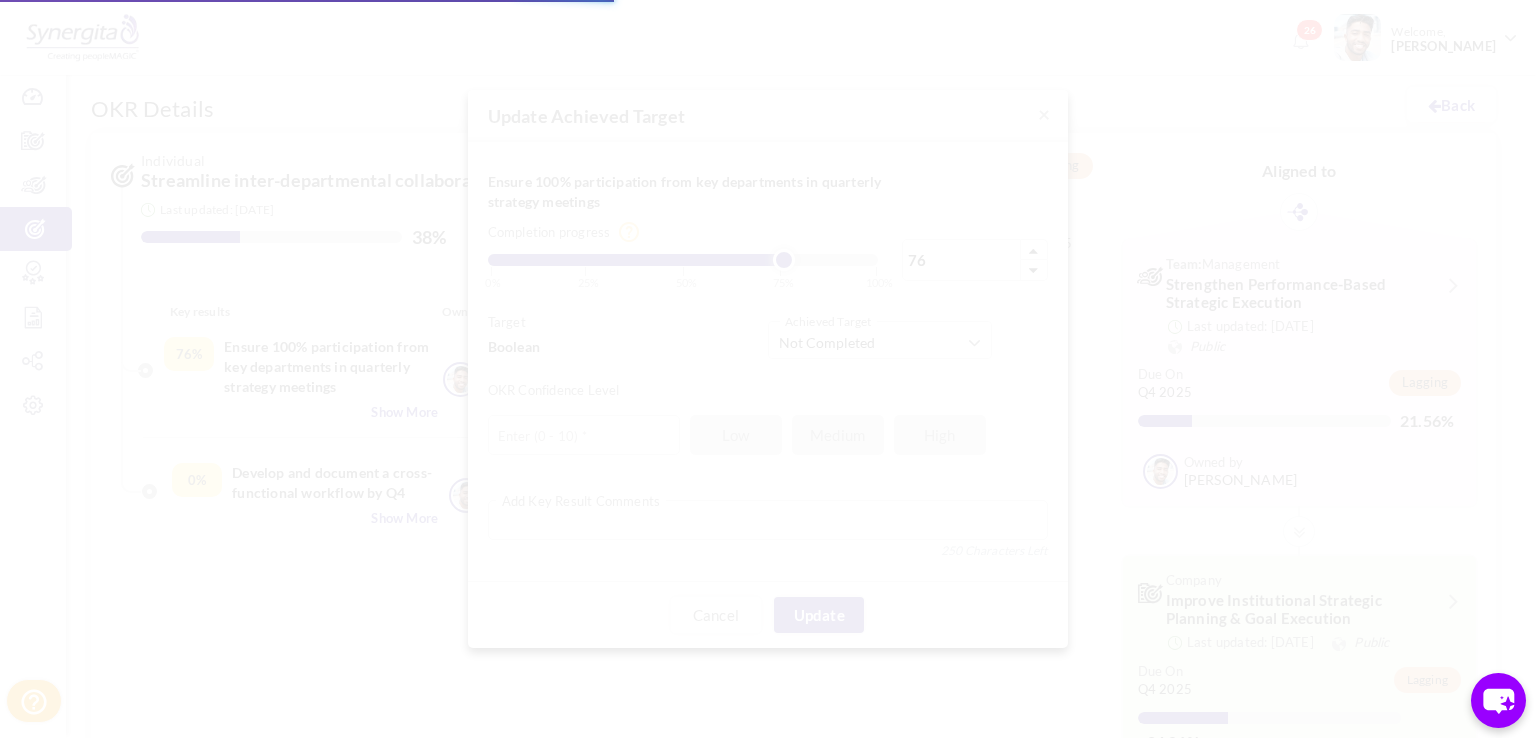 click on "Trial Extended!  Subscribe to continue using all the features.
26
Welcome,
Frank N
Frank N" at bounding box center (768, 369) 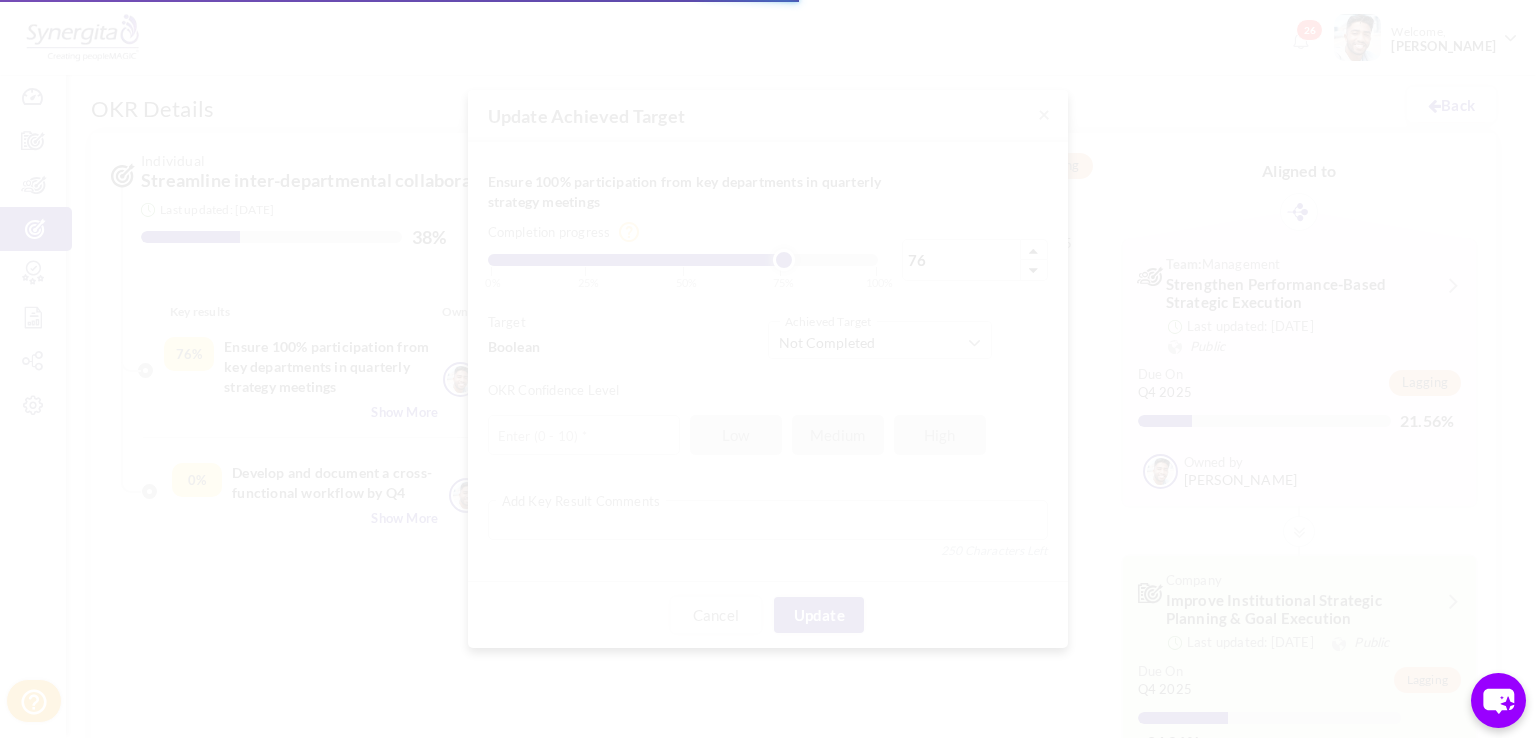 click on "Trial Extended!  Subscribe to continue using all the features.
26
Welcome,
Frank N
Frank N" at bounding box center [768, 369] 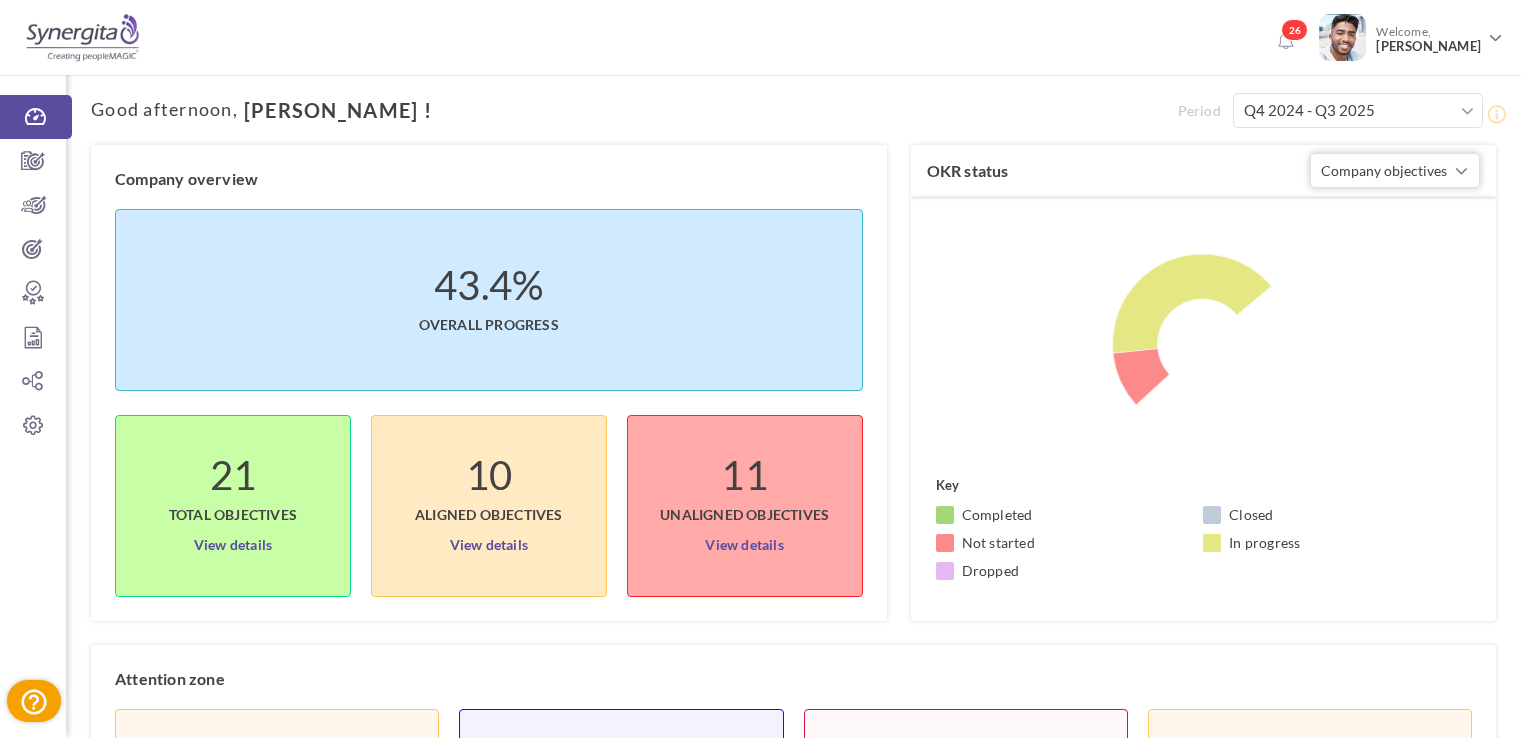 scroll, scrollTop: 0, scrollLeft: 0, axis: both 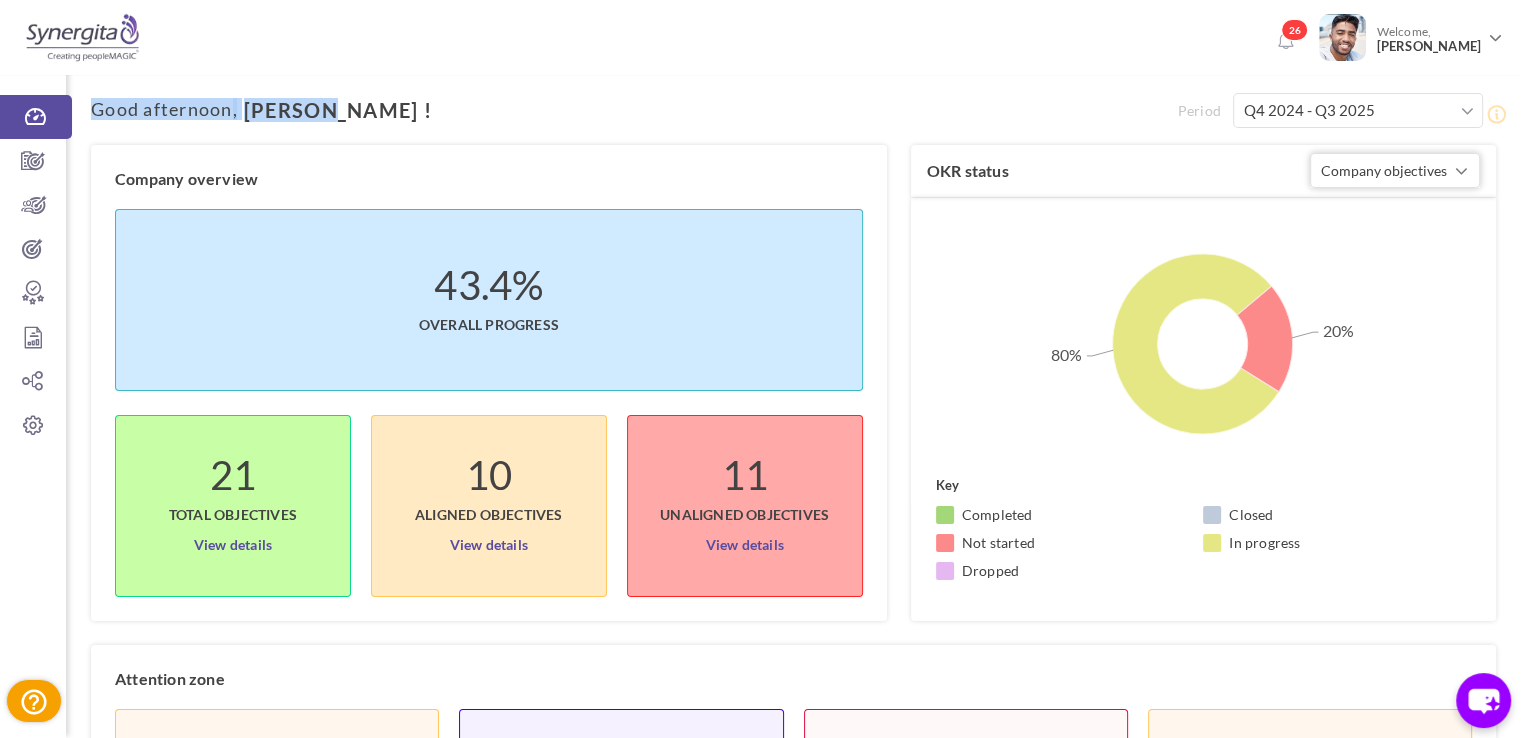 drag, startPoint x: 95, startPoint y: 108, endPoint x: 320, endPoint y: 113, distance: 225.05554 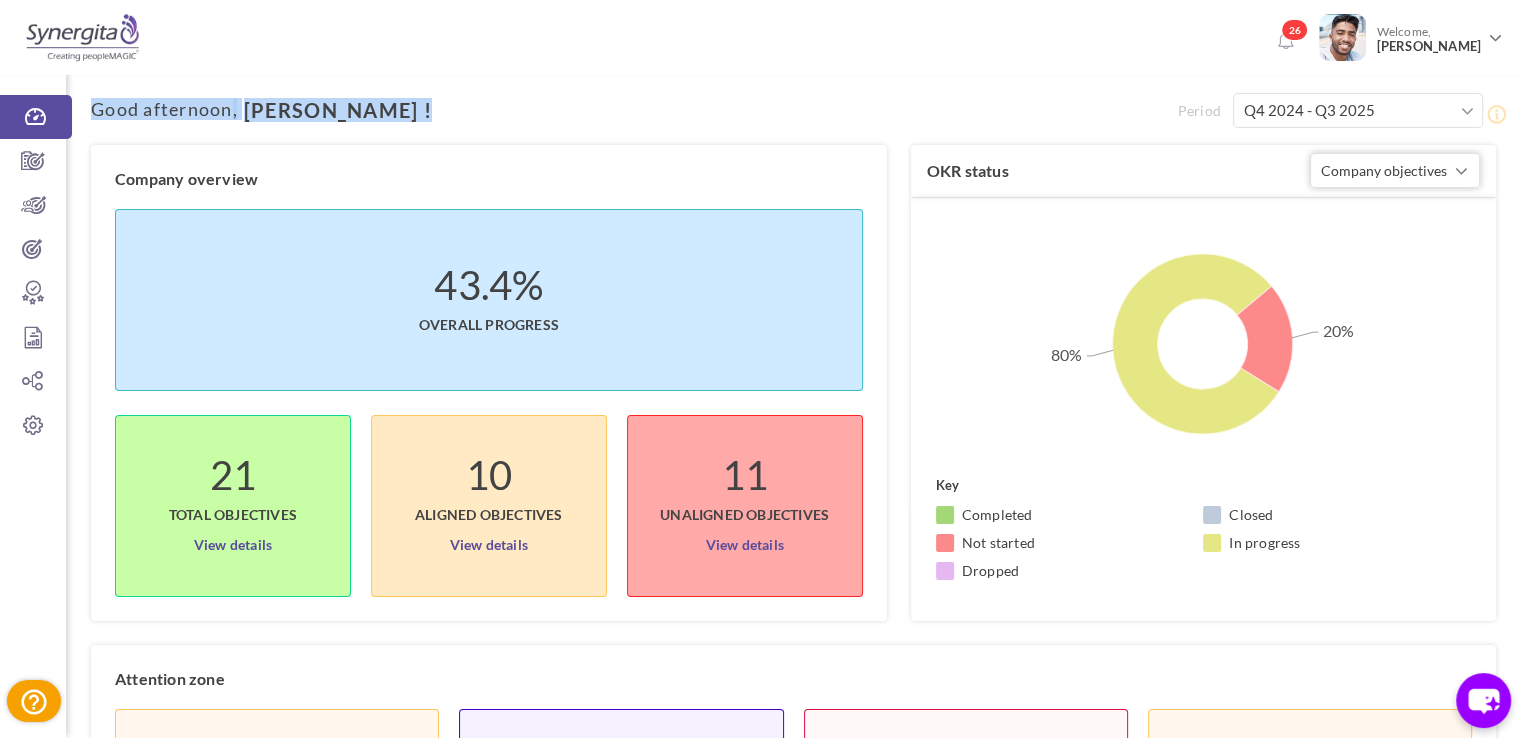 drag, startPoint x: 320, startPoint y: 113, endPoint x: 112, endPoint y: 110, distance: 208.02164 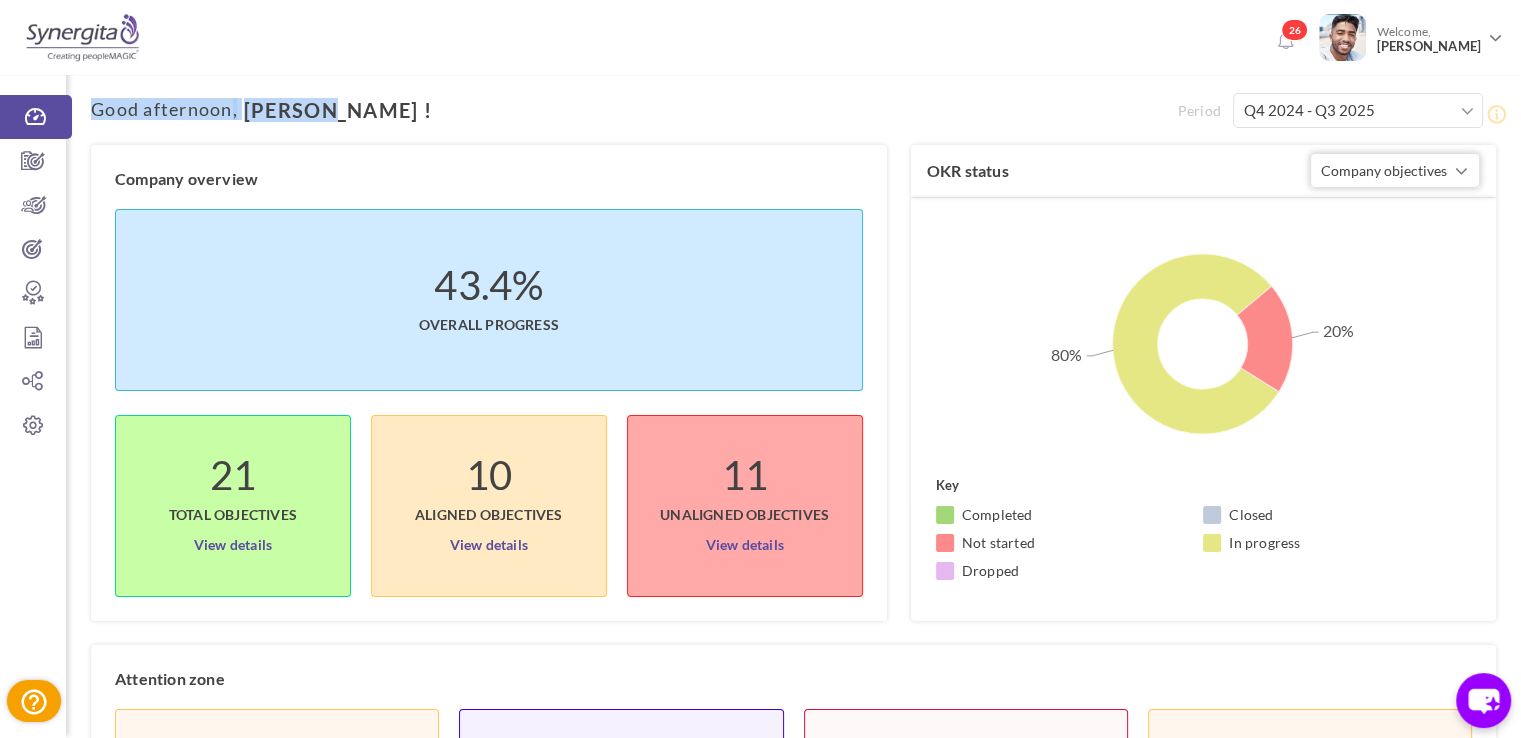 drag, startPoint x: 88, startPoint y: 110, endPoint x: 364, endPoint y: 97, distance: 276.306 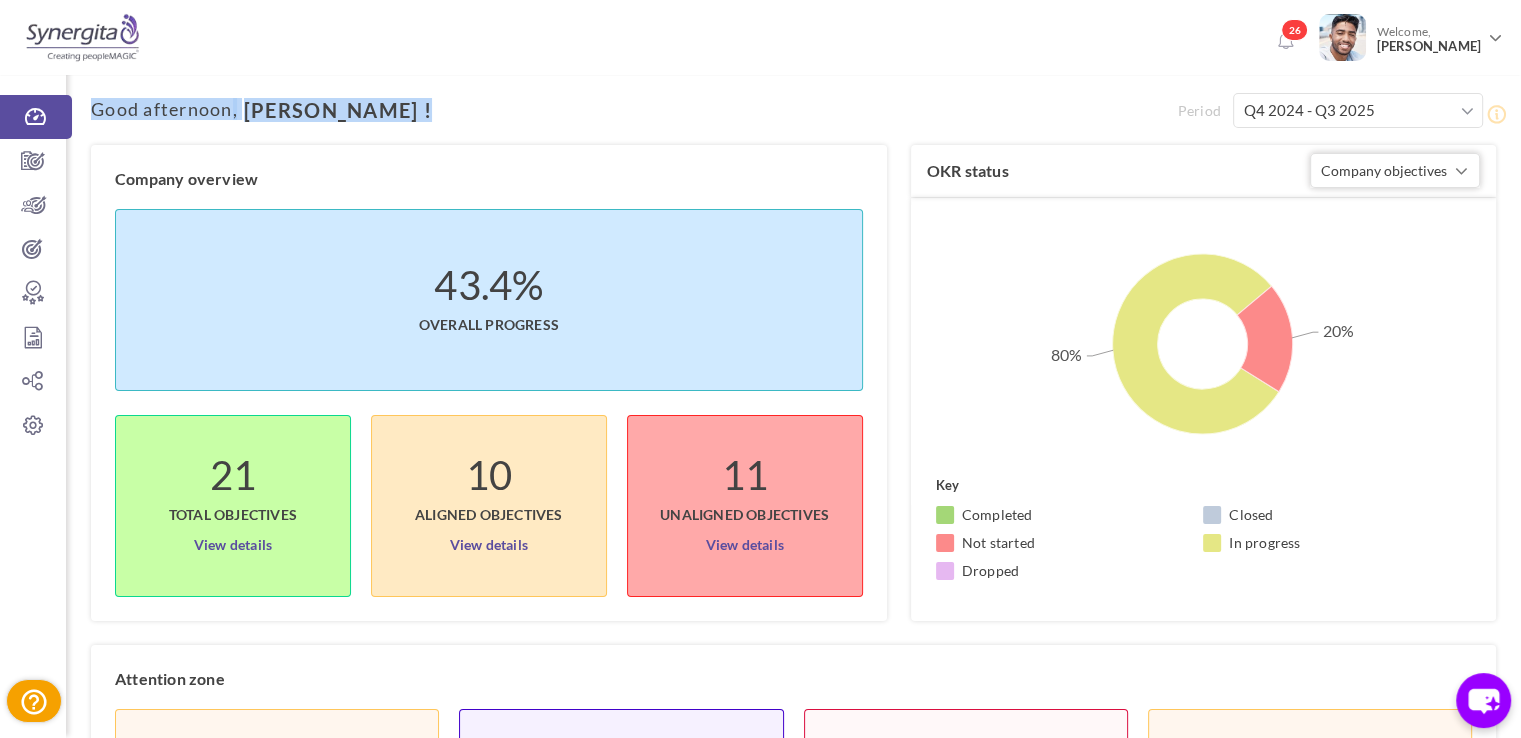 drag, startPoint x: 94, startPoint y: 103, endPoint x: 333, endPoint y: 94, distance: 239.1694 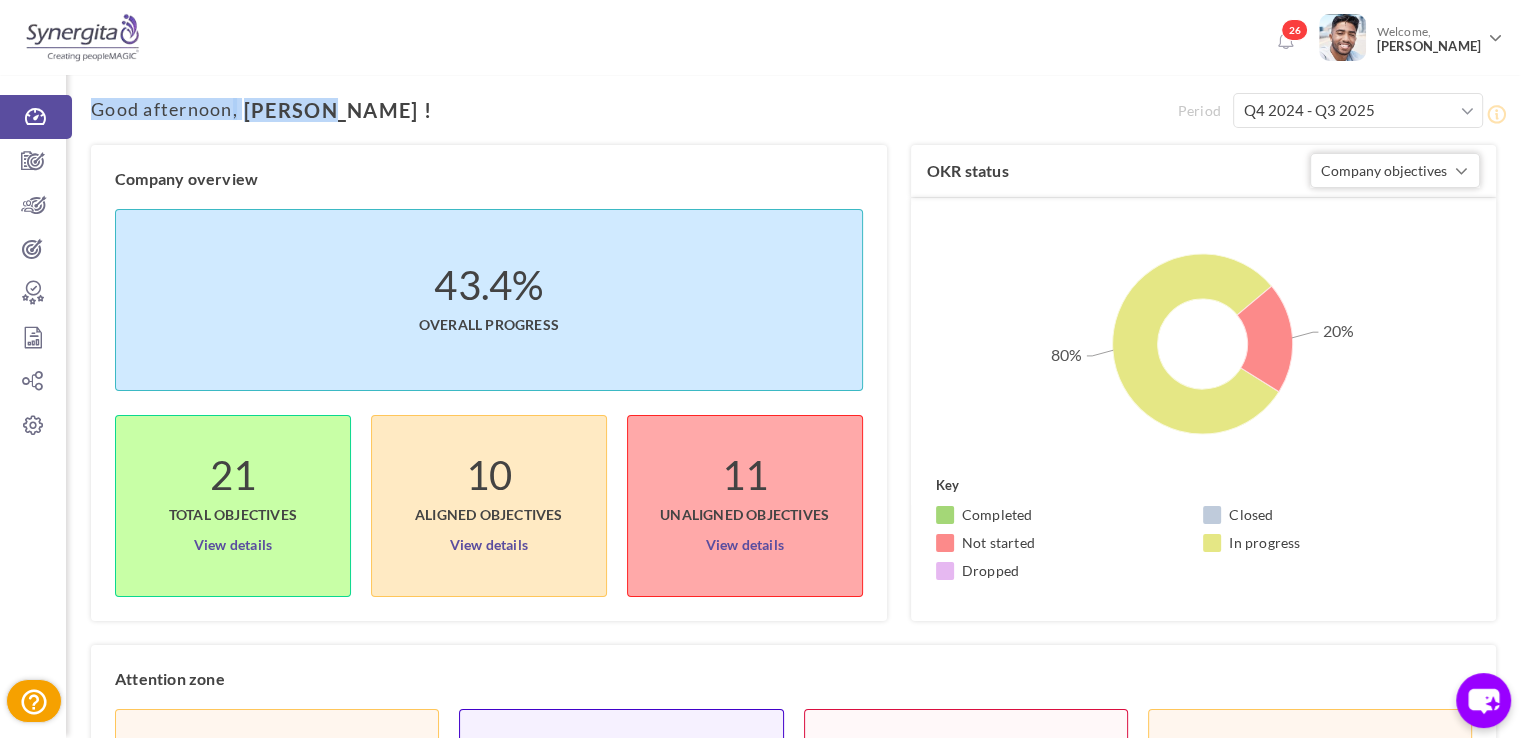 drag, startPoint x: 403, startPoint y: 103, endPoint x: 93, endPoint y: 111, distance: 310.1032 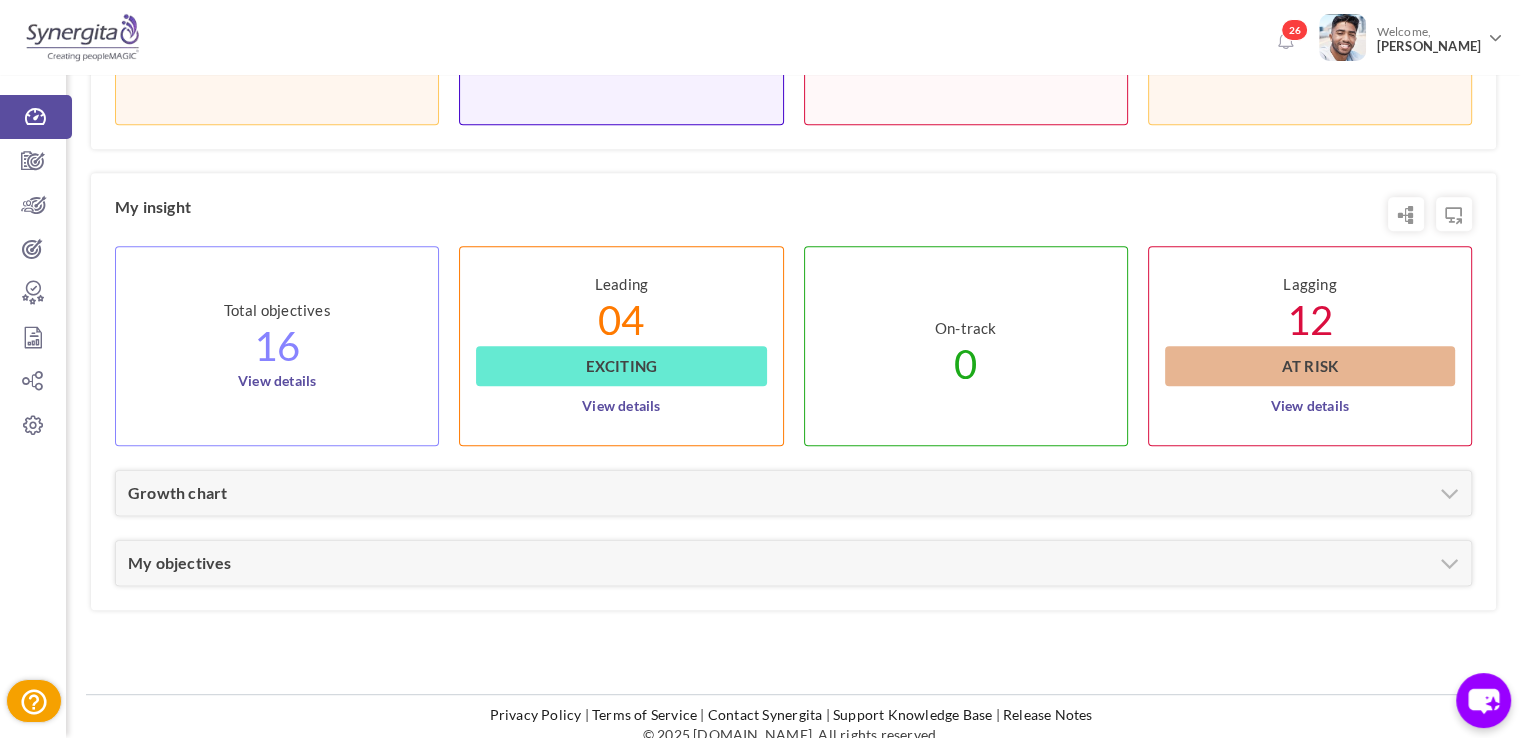scroll, scrollTop: 848, scrollLeft: 0, axis: vertical 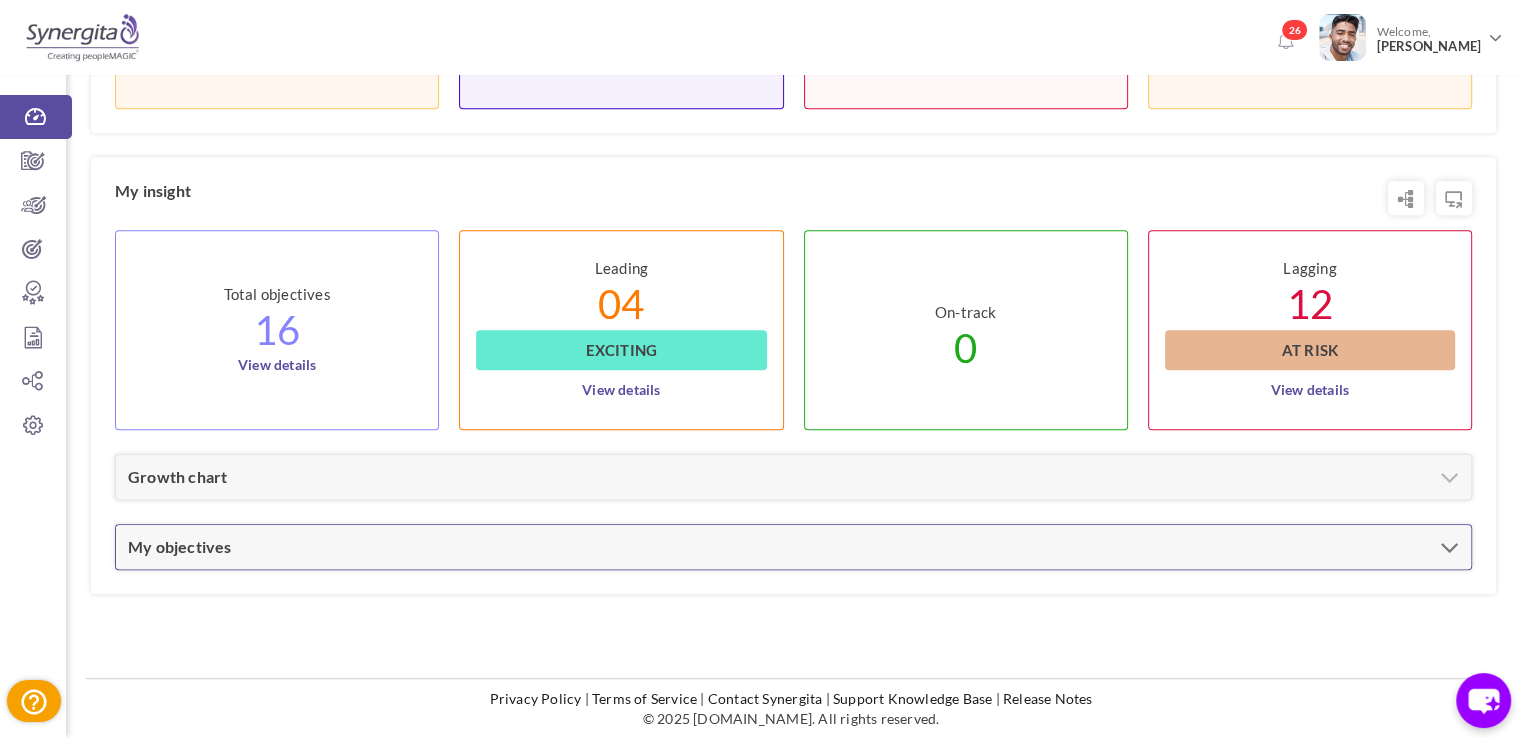 click on "My objectives" at bounding box center (793, 547) 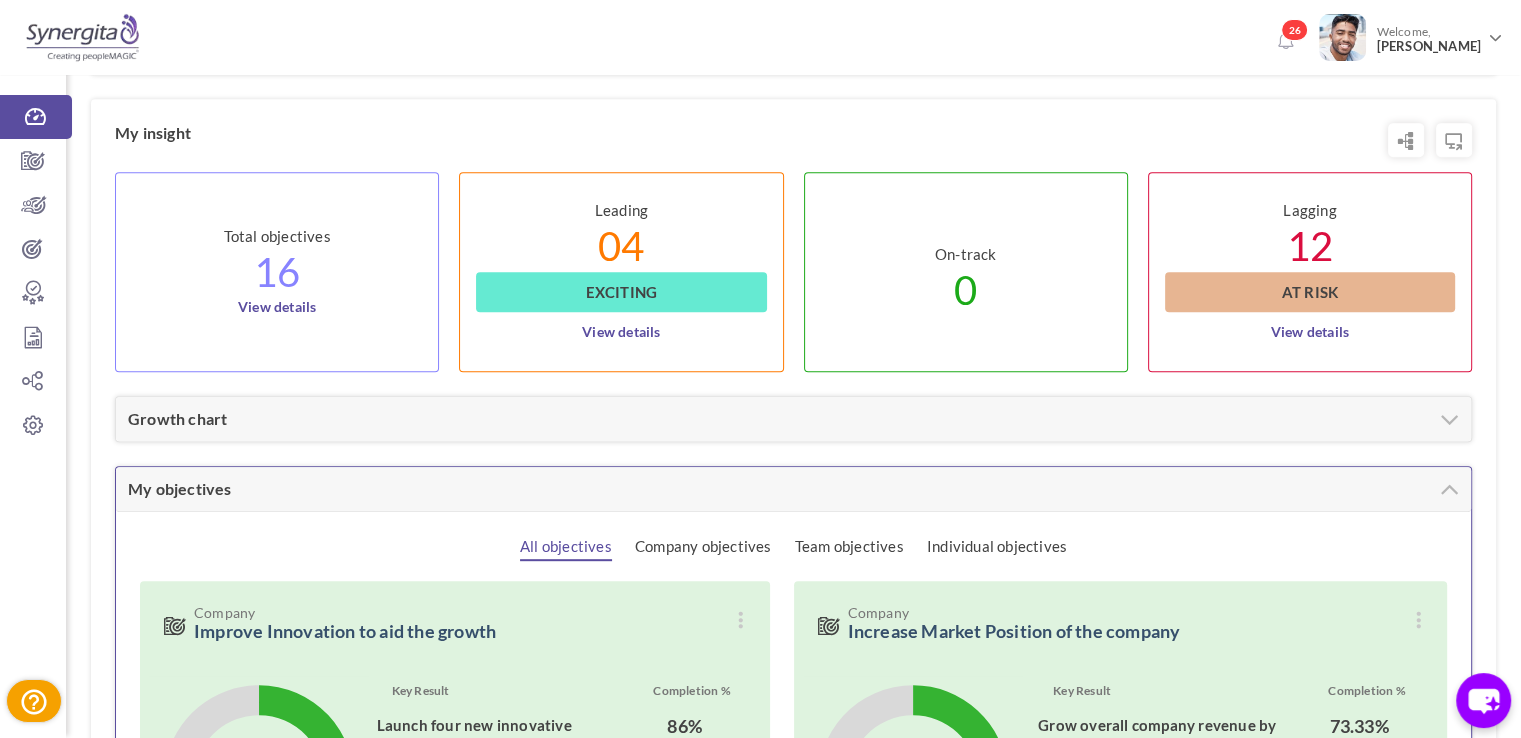 scroll, scrollTop: 548, scrollLeft: 0, axis: vertical 